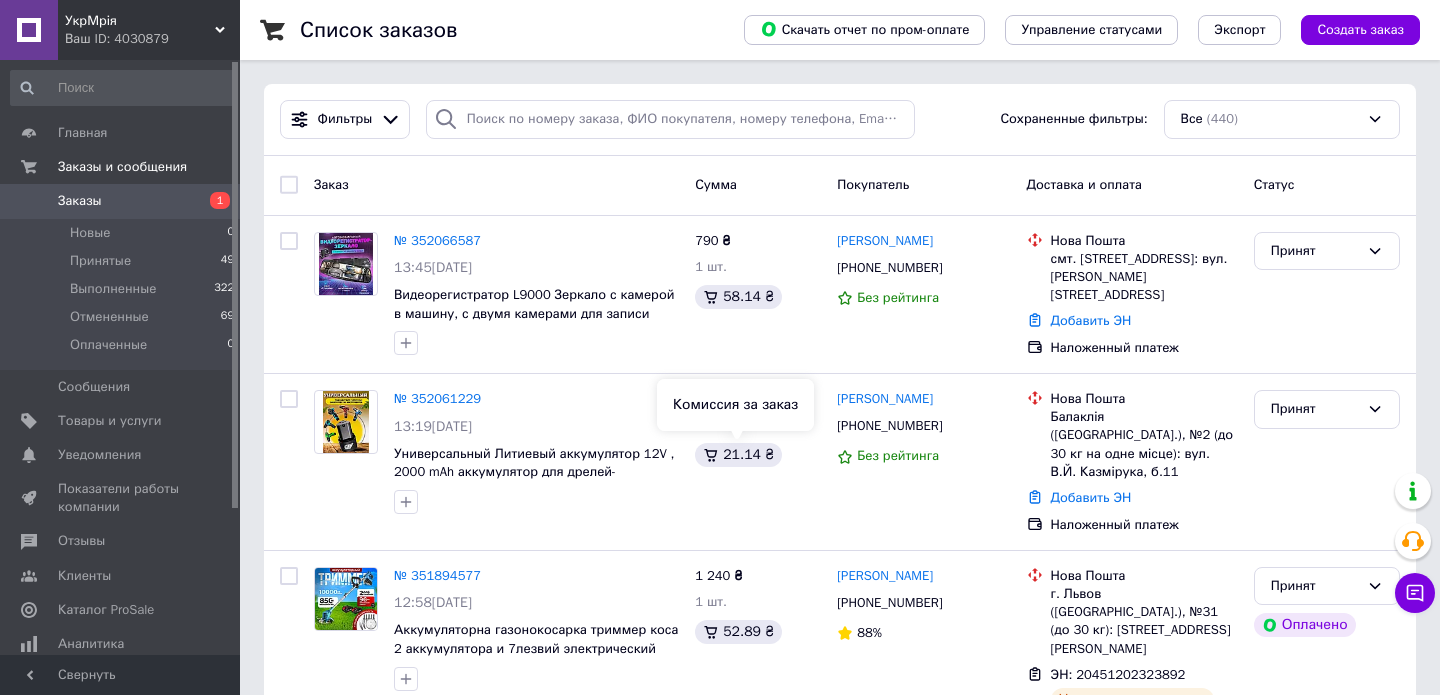 scroll, scrollTop: 0, scrollLeft: 0, axis: both 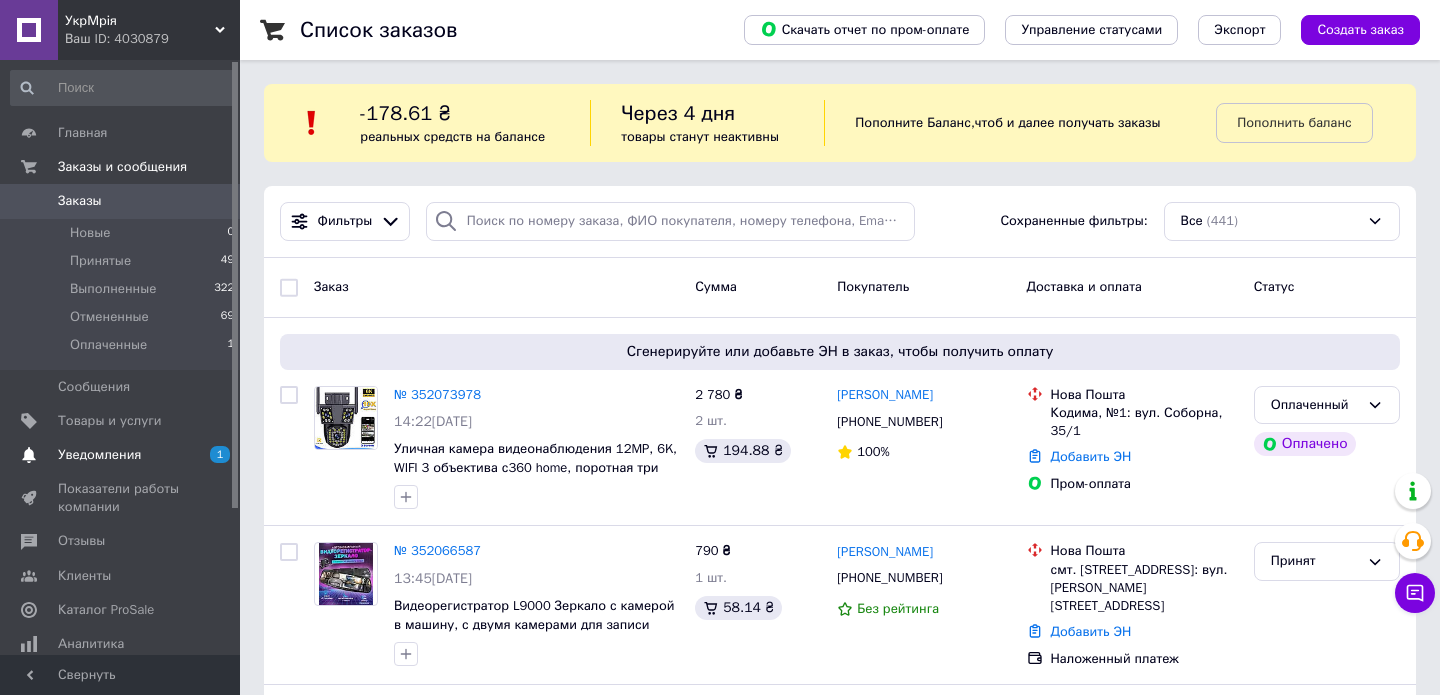 click on "Уведомления" at bounding box center (121, 455) 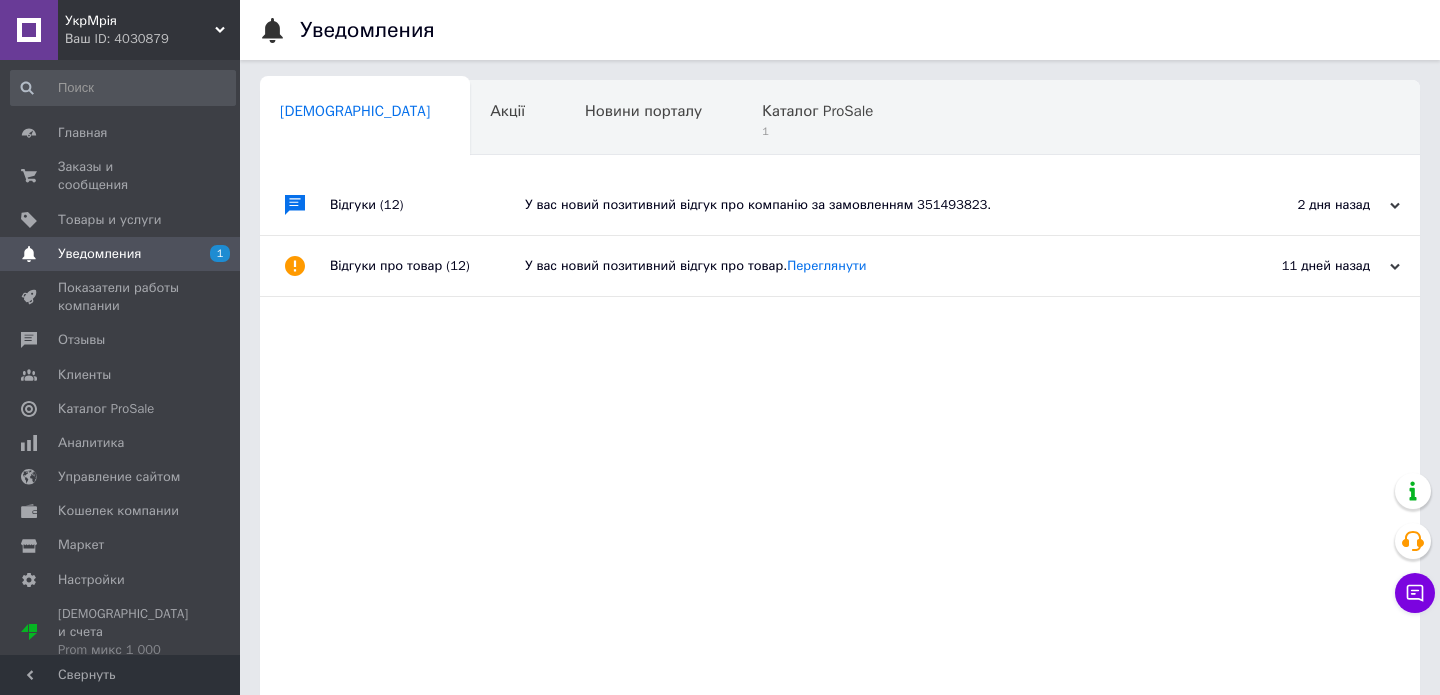 click on "У вас новий позитивний відгук про компанію за замовленням 351493823." at bounding box center [862, 205] 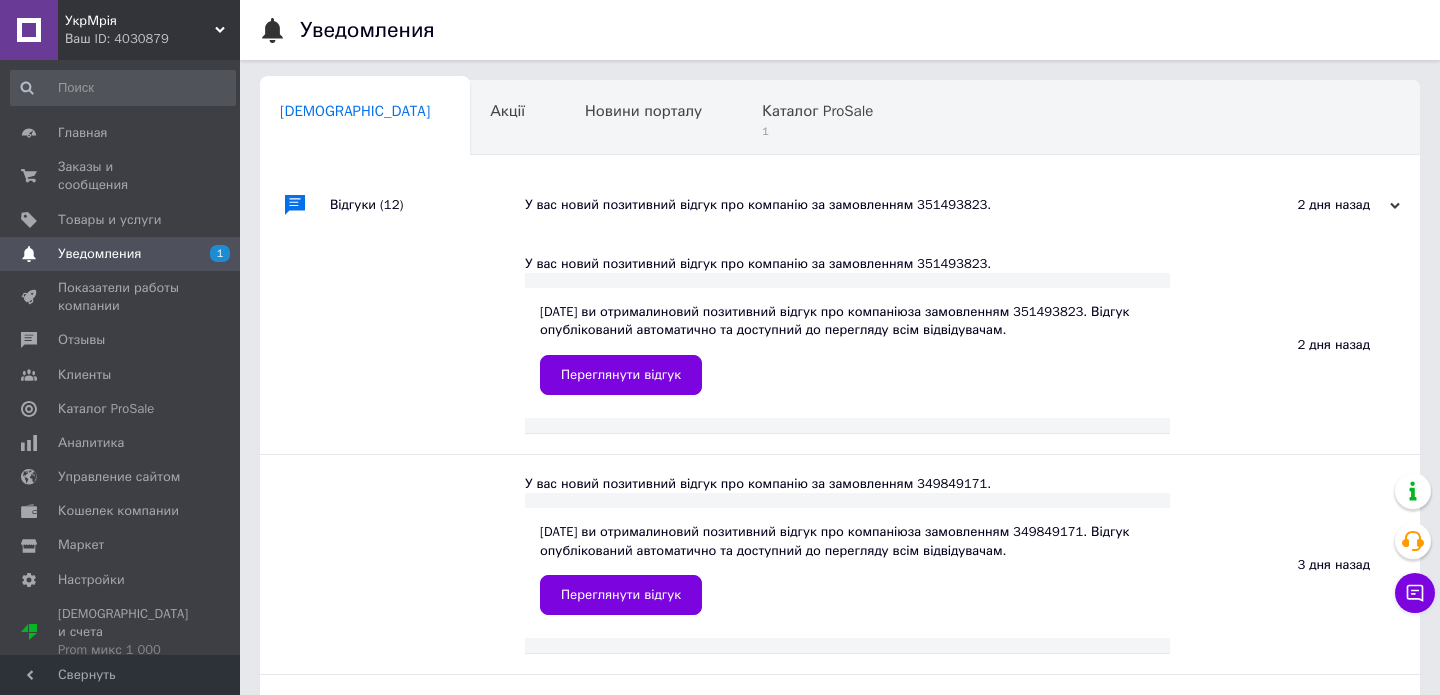 click on "Уведомления" at bounding box center [121, 254] 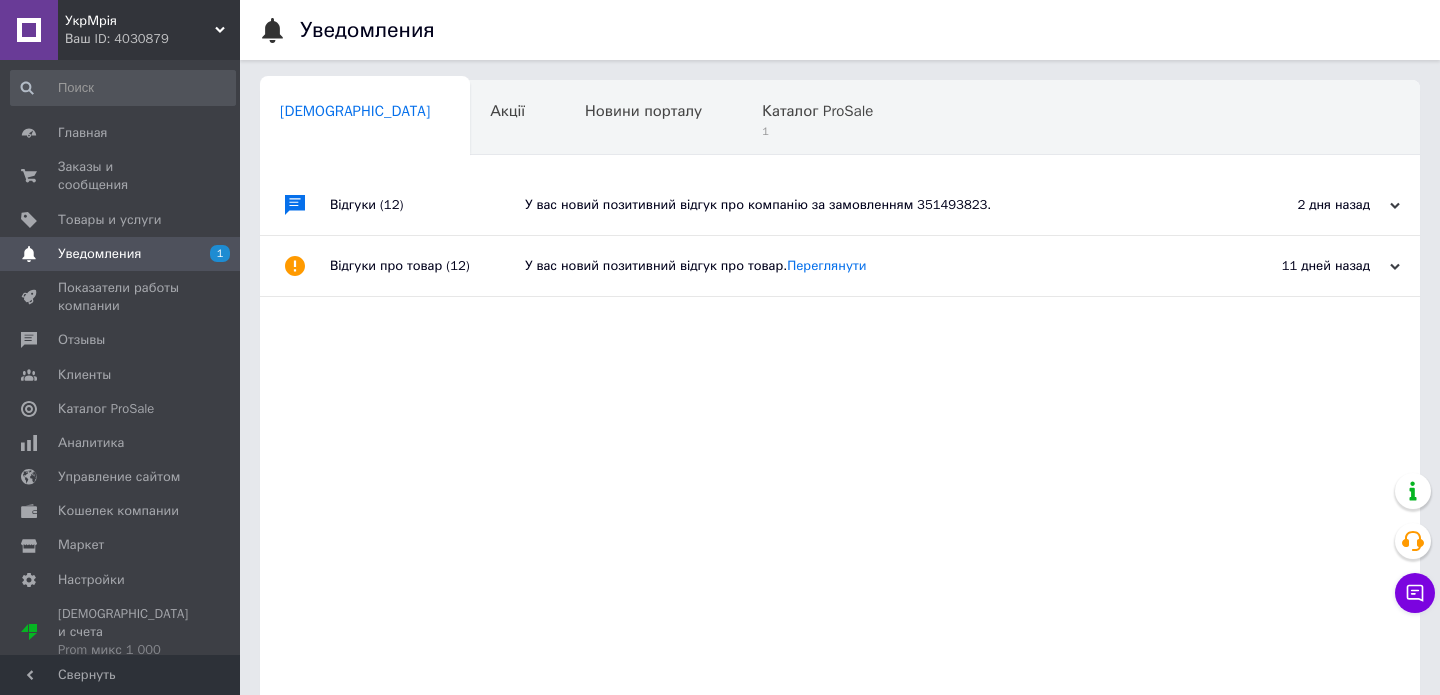 click on "У вас новий позитивний відгук про компанію за замовленням 351493823." at bounding box center (862, 205) 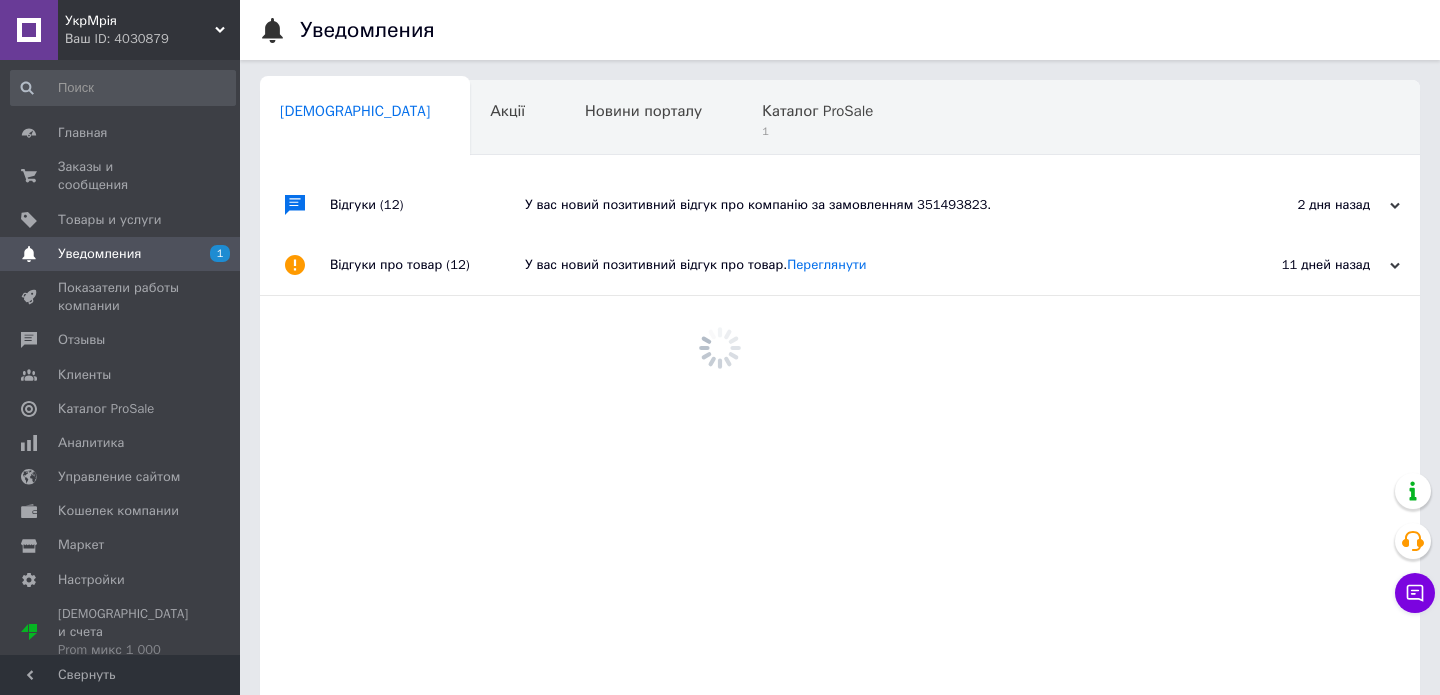 click on "Уведомления" at bounding box center (121, 254) 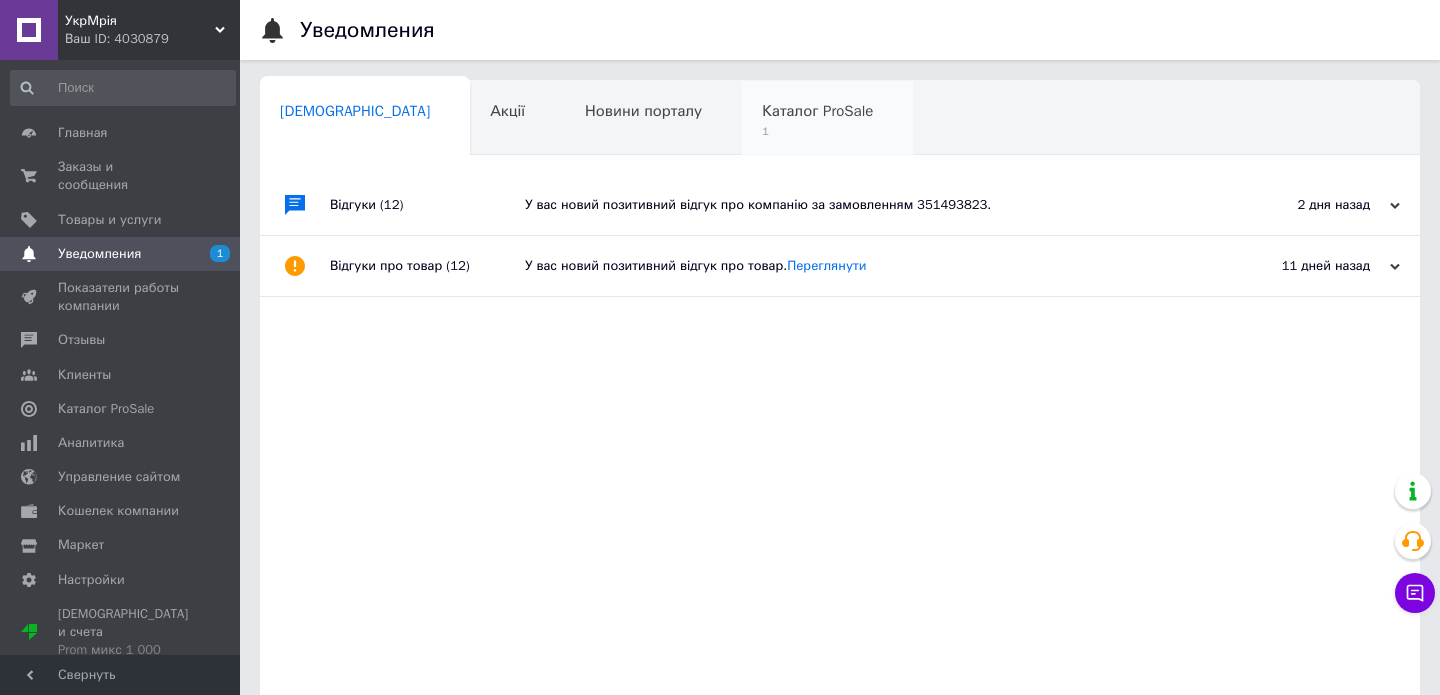 click on "Каталог ProSale" at bounding box center [817, 111] 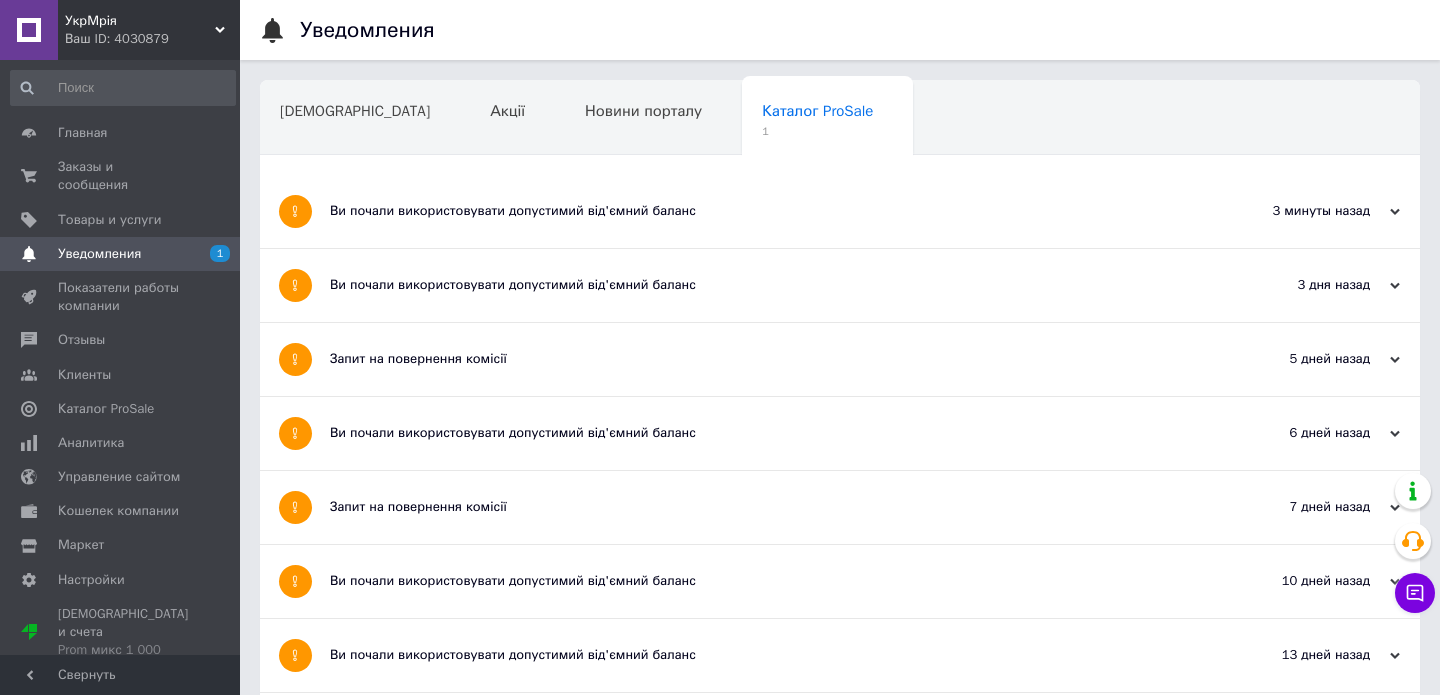 click on "Уведомления" at bounding box center [99, 254] 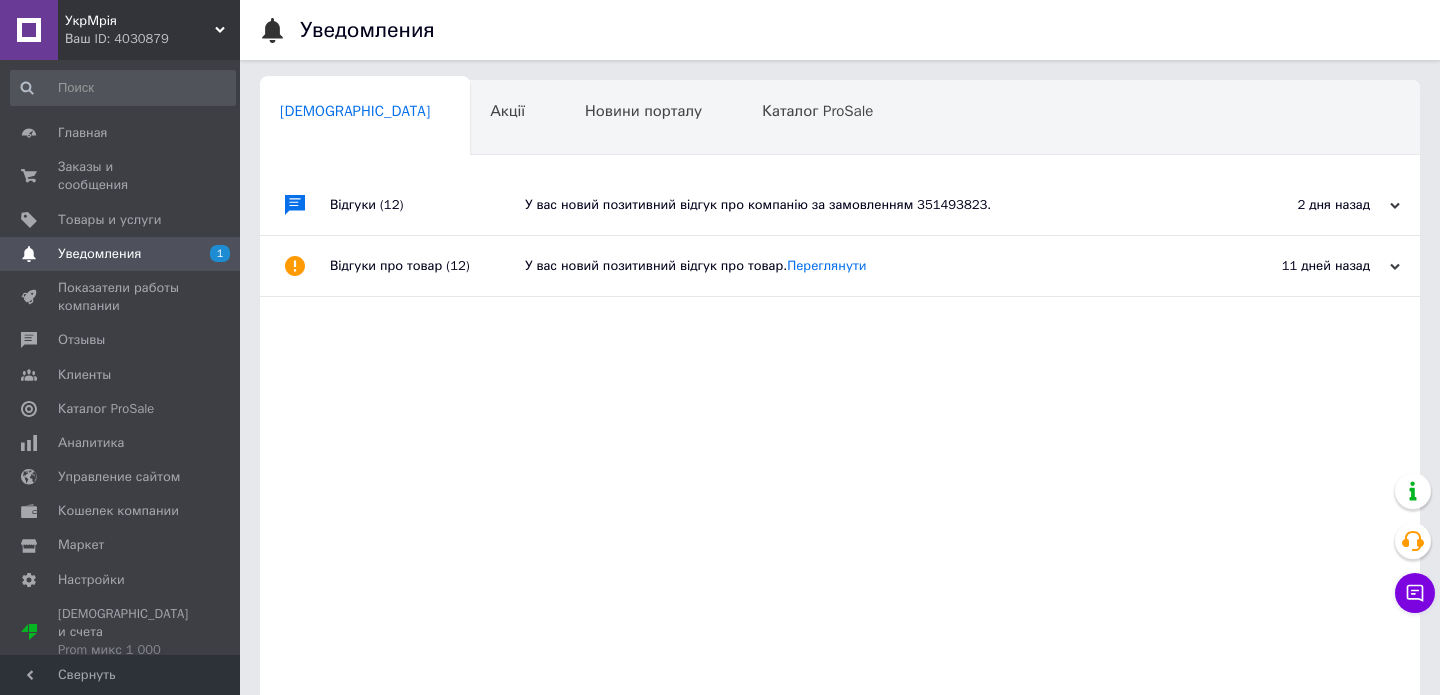 click on "УкрМрія Ваш ID: 4030879 Сайт УкрМрія Кабинет покупателя Проверить состояние системы Страница на портале Кардинал - Интернет магазин Низкие Цены - Интернет магазин Евгений Ботик НАШ ДОМ - интернет-магазин для всей семь... Справка Выйти Главная Заказы и сообщения 0 0 Товары и услуги Уведомления 1 Показатели работы компании Отзывы Клиенты Каталог ProSale Аналитика Управление сайтом Кошелек компании Маркет Настройки Тарифы и счета Prom микс 1 000 Свернуть
Уведомления Сповіщення 0 Акції 0 Новини порталу 0 0 0 Ok 0 0" at bounding box center (720, 402) 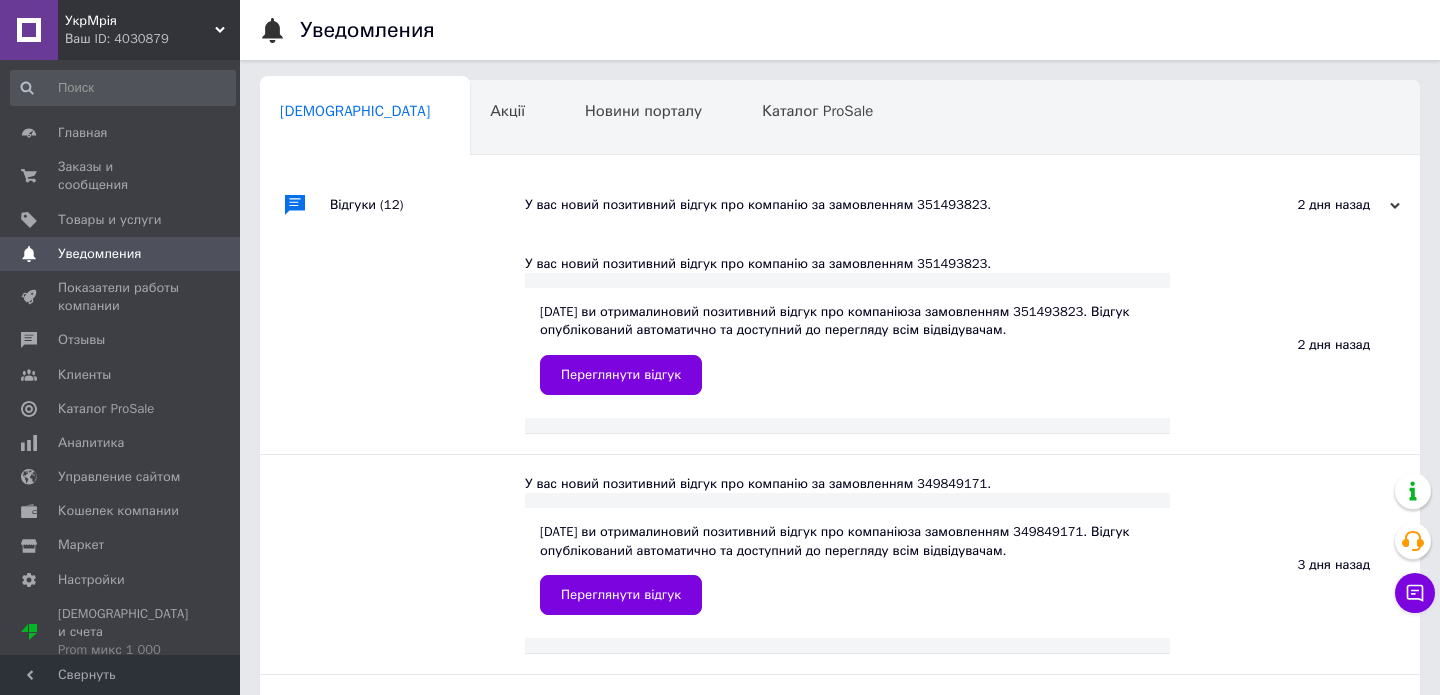 click on "Уведомления" at bounding box center (99, 254) 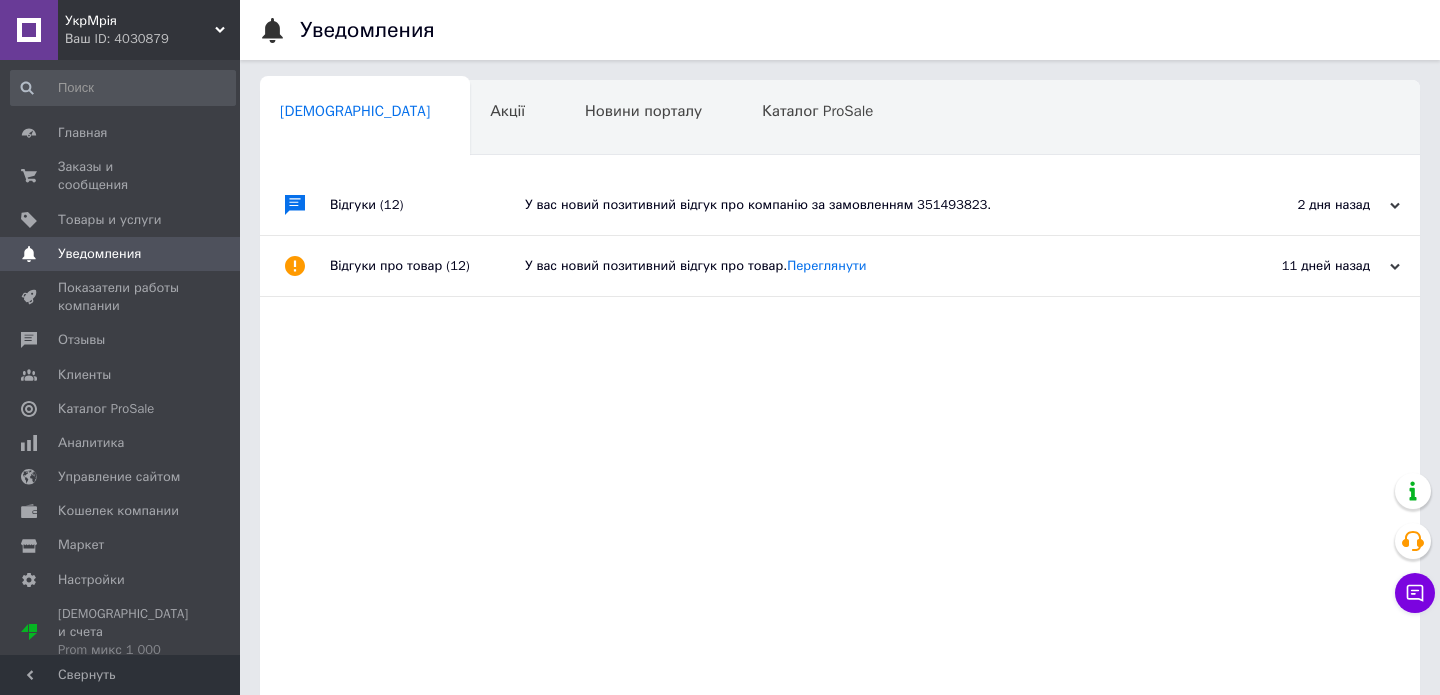 click on "У вас новий позитивний відгук про компанію за замовленням 351493823." at bounding box center (862, 205) 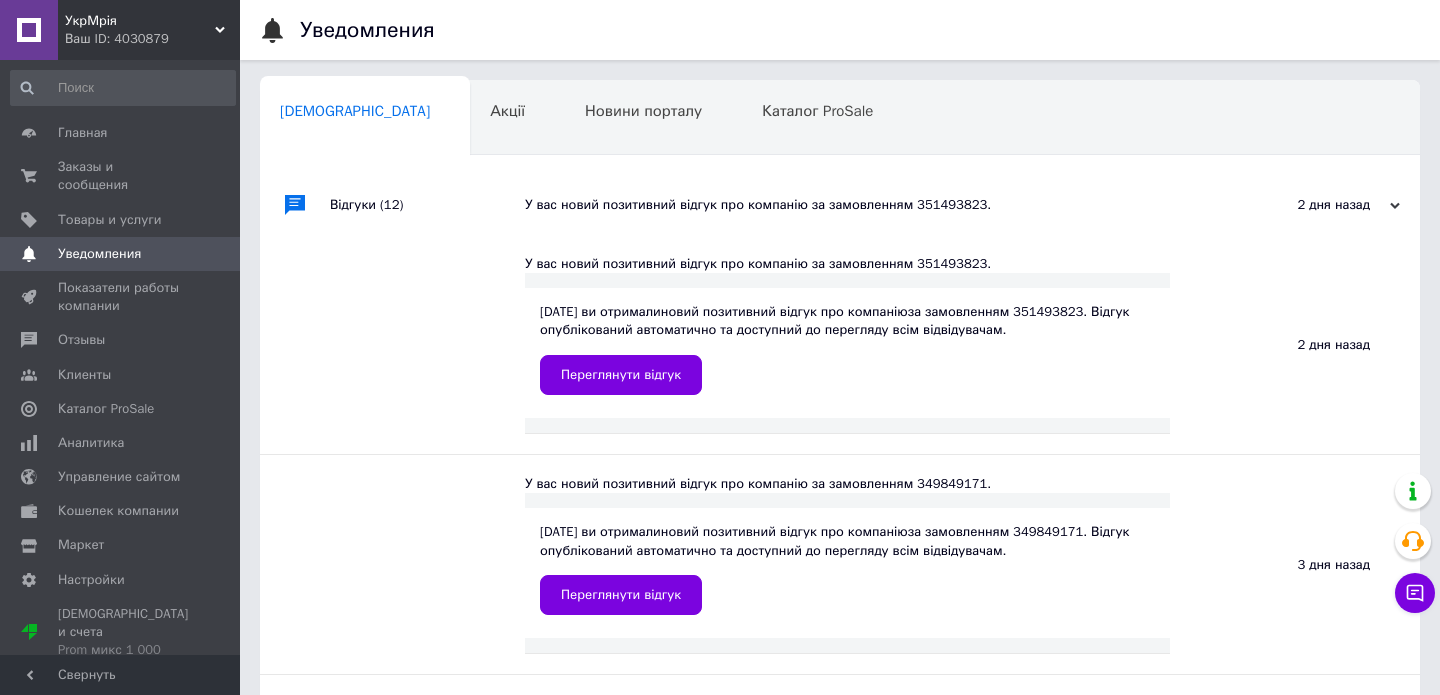 click on "Уведомления" at bounding box center (121, 254) 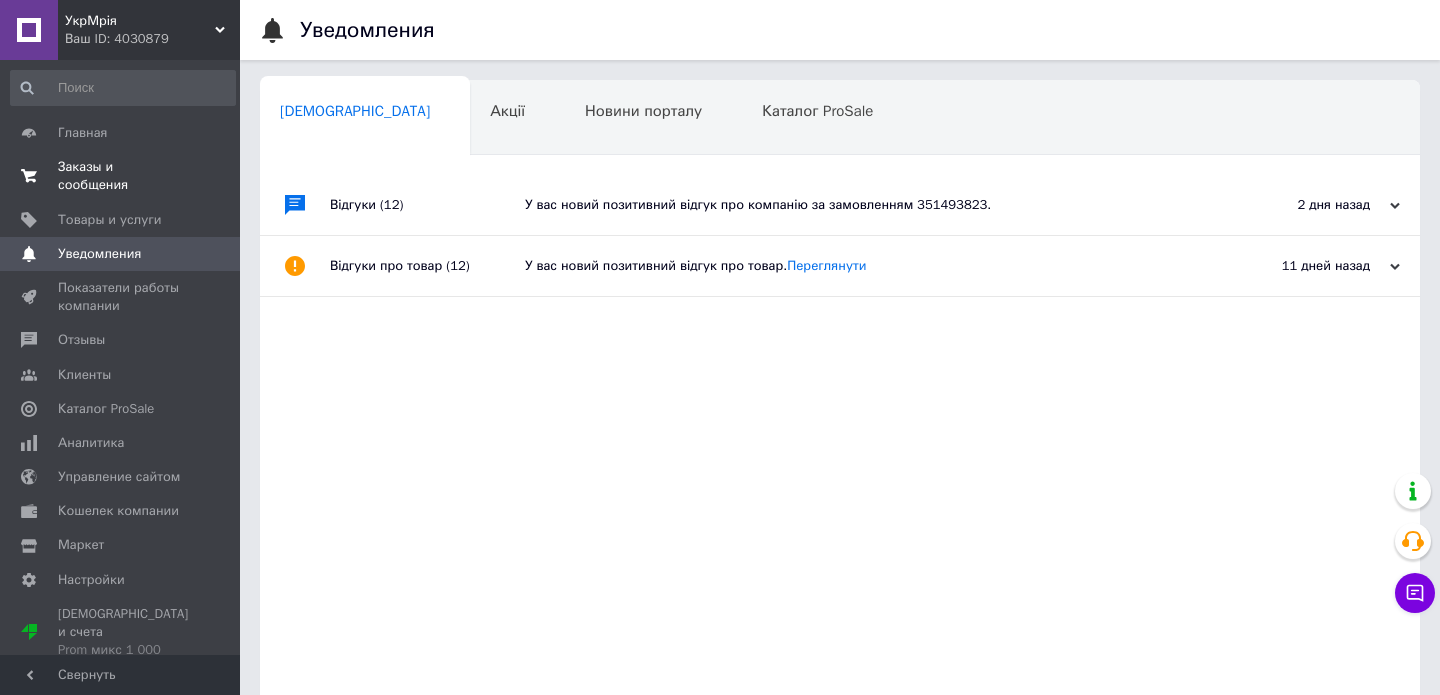 click on "Заказы и сообщения" at bounding box center (121, 176) 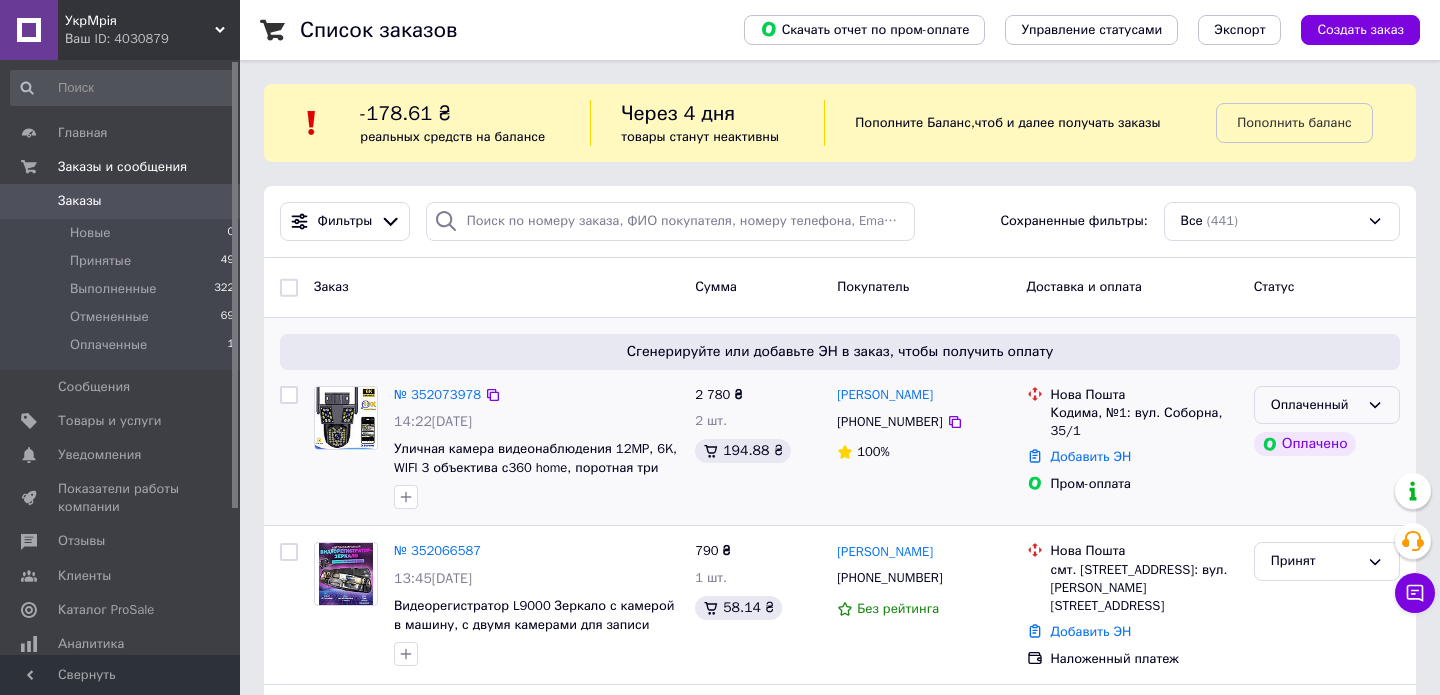 click on "Оплаченный" at bounding box center (1327, 405) 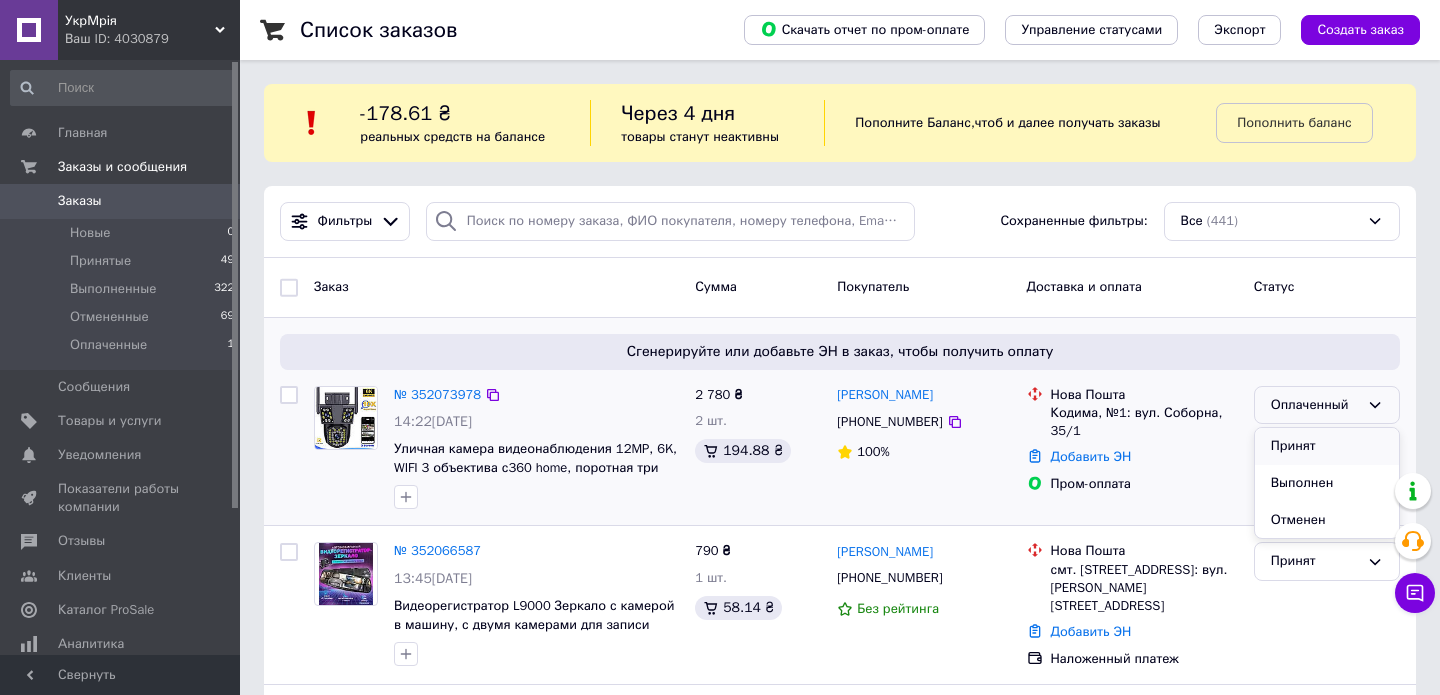 click on "Принят" at bounding box center [1327, 446] 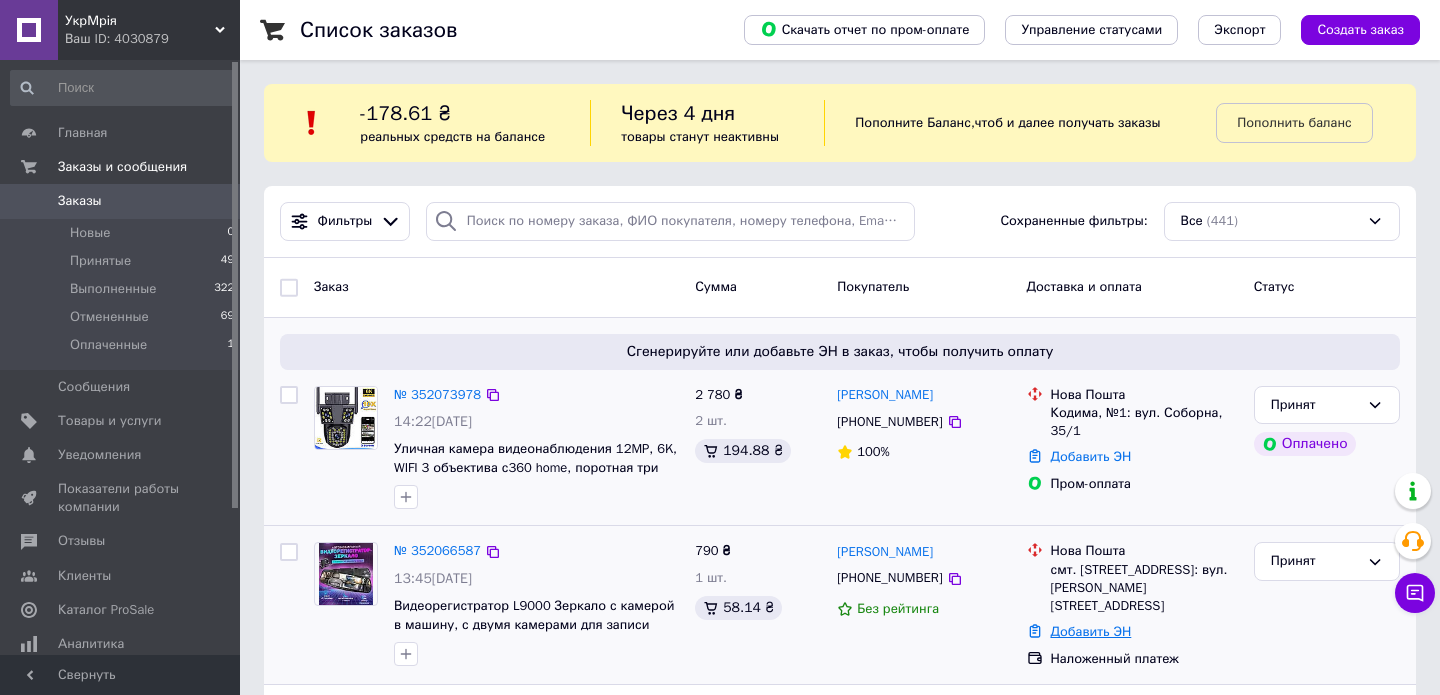 click on "Добавить ЭН" at bounding box center (1091, 631) 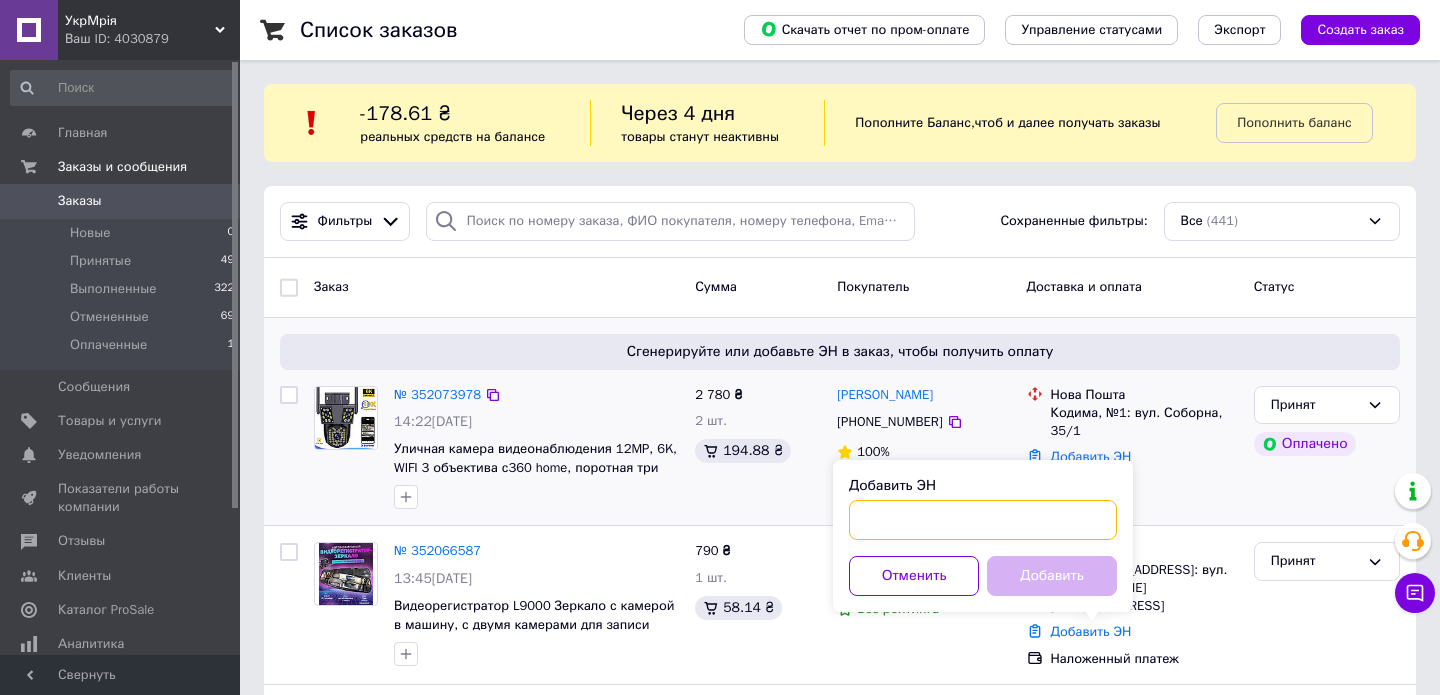 click on "Добавить ЭН" at bounding box center (983, 520) 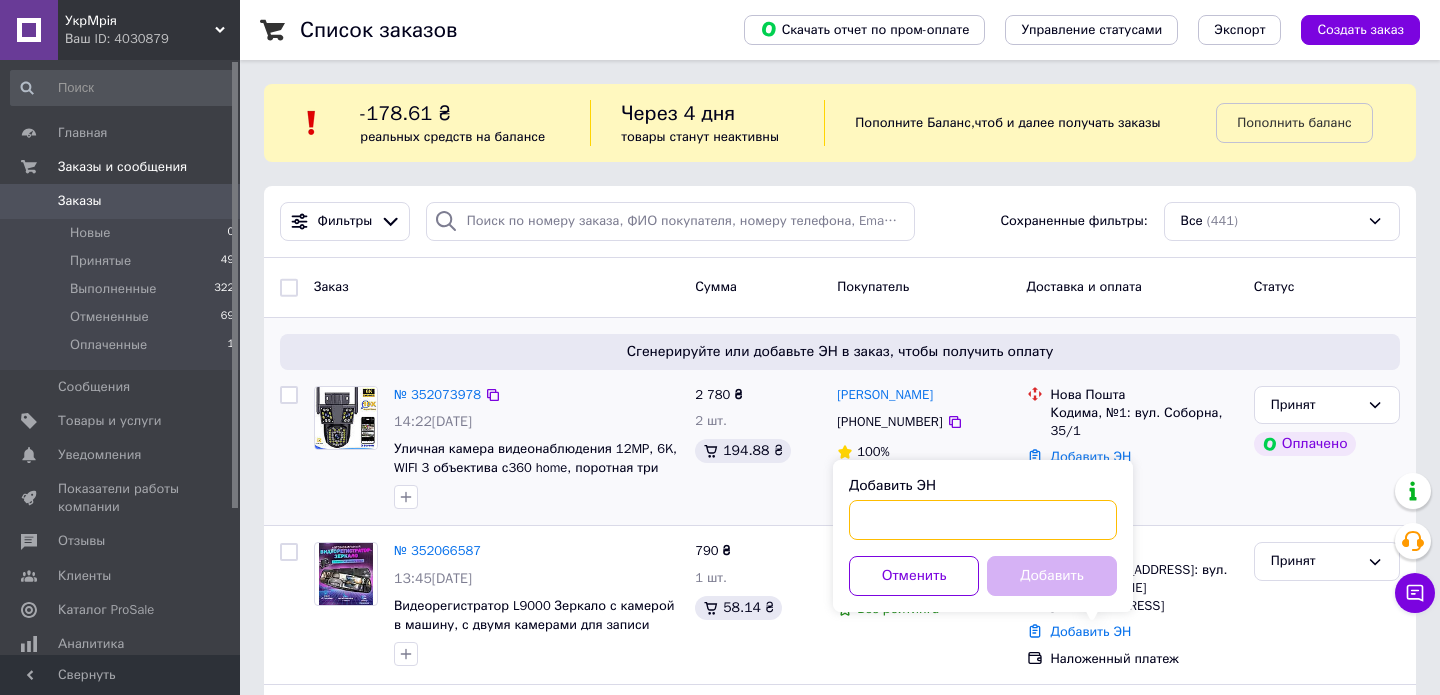 paste on "20451203108370" 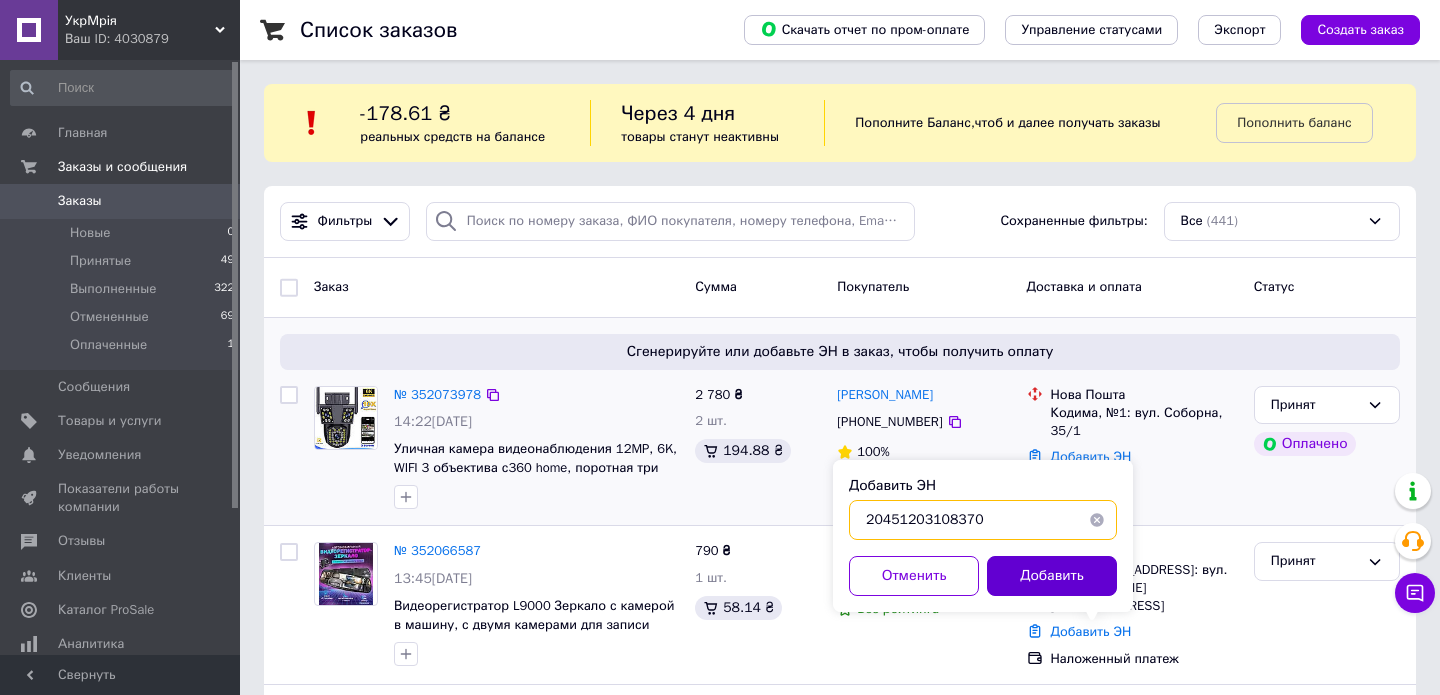 type on "20451203108370" 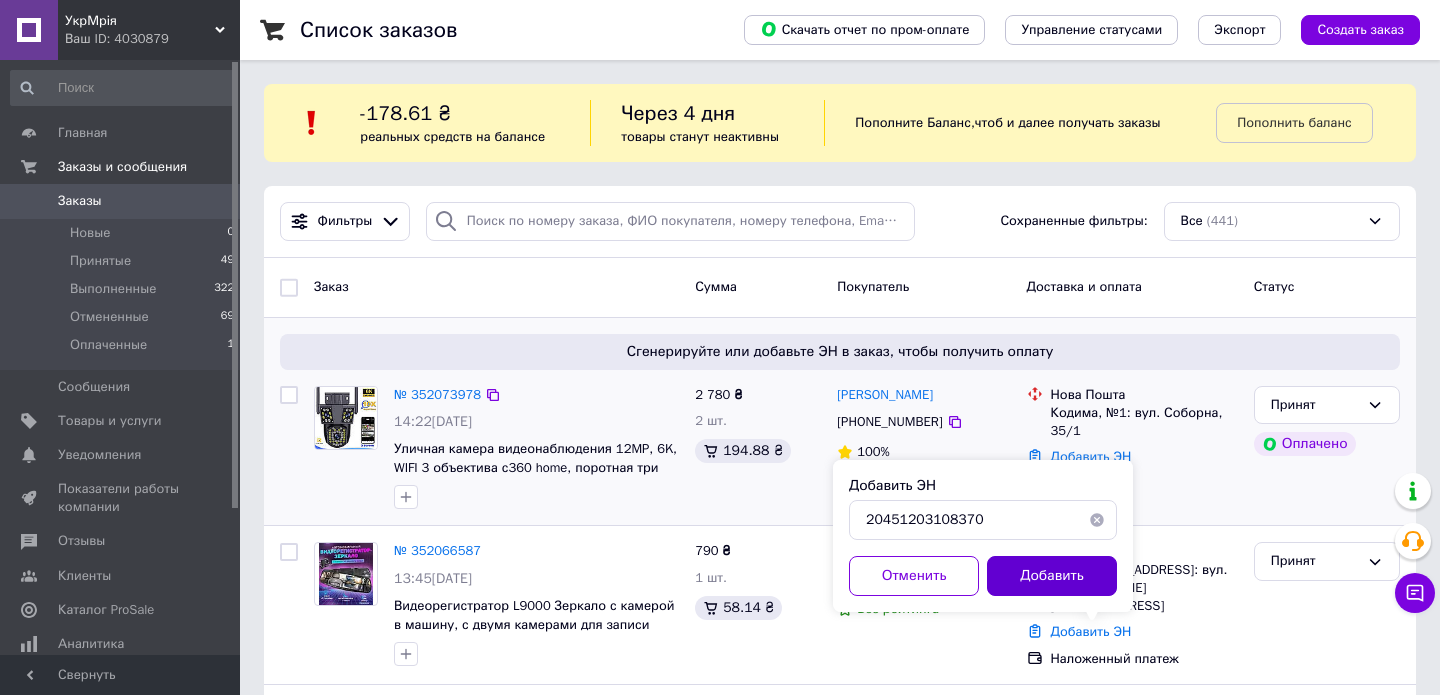 click on "Добавить" at bounding box center [1052, 576] 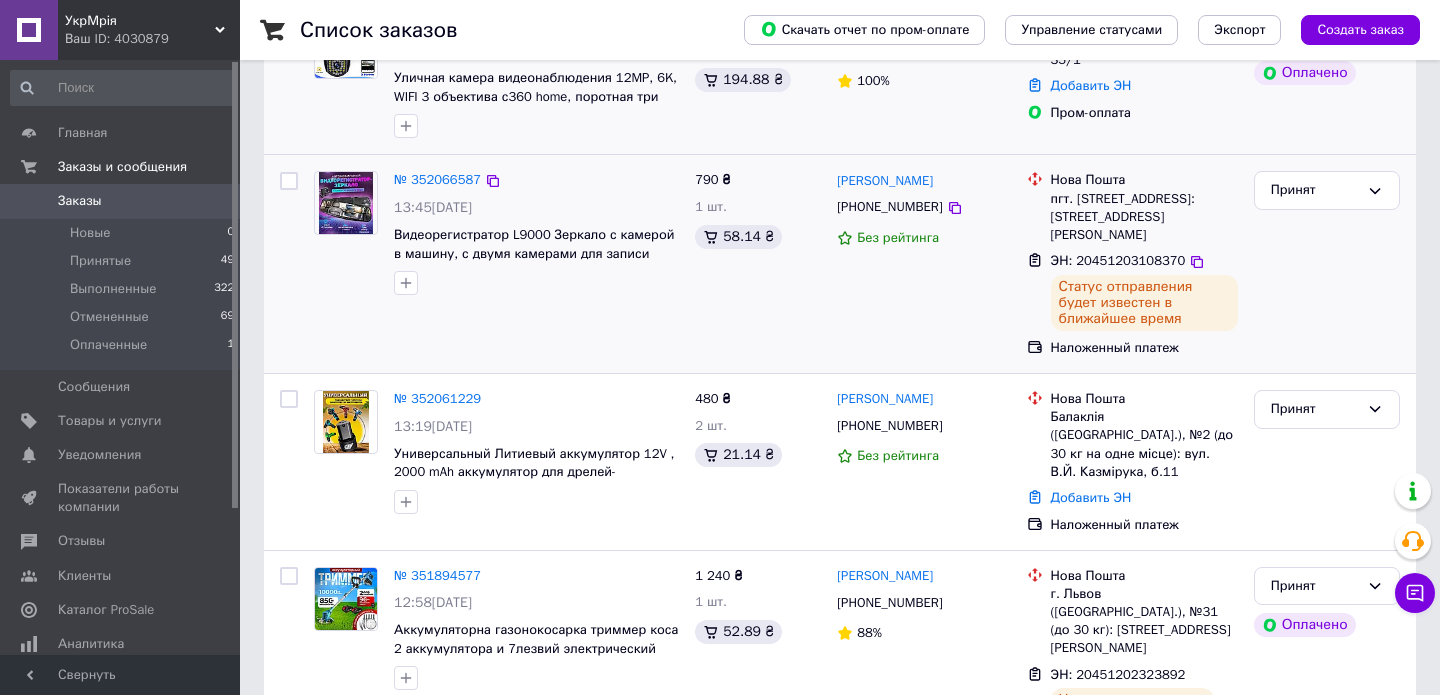 scroll, scrollTop: 418, scrollLeft: 0, axis: vertical 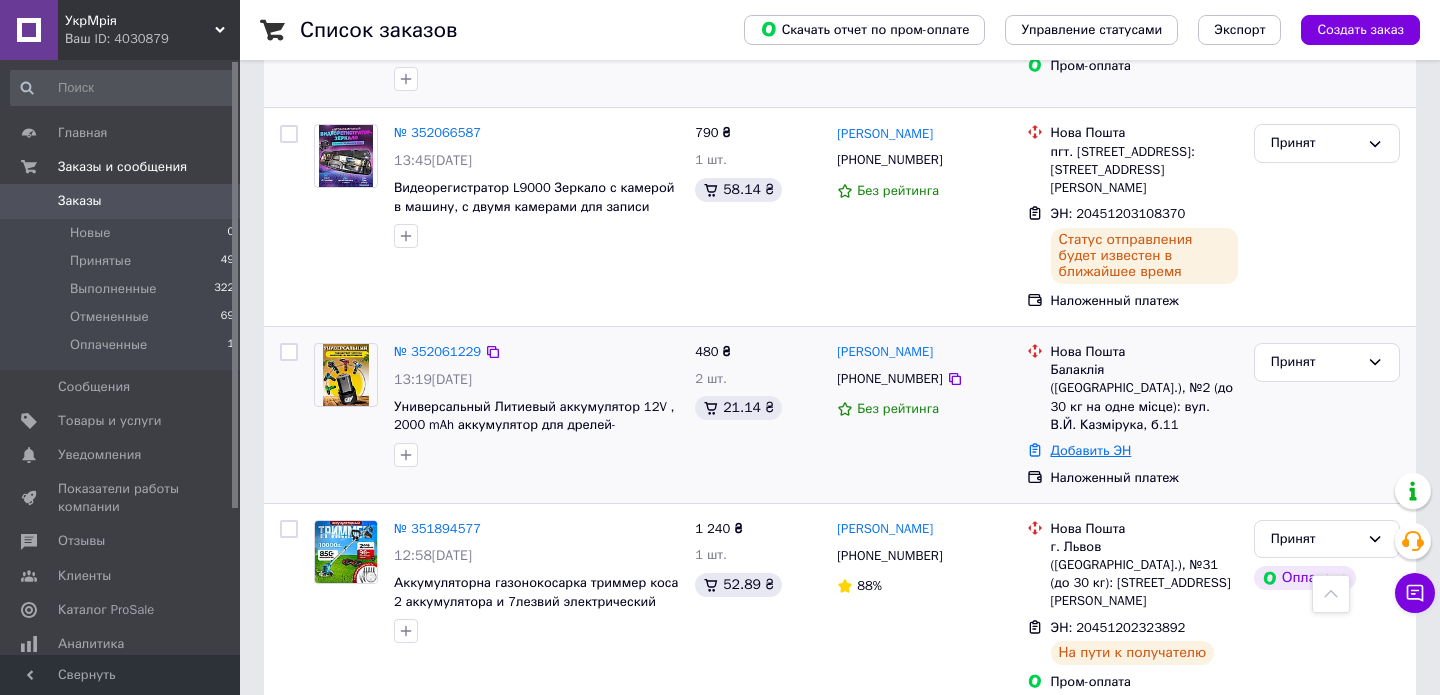 click on "Добавить ЭН" at bounding box center [1091, 450] 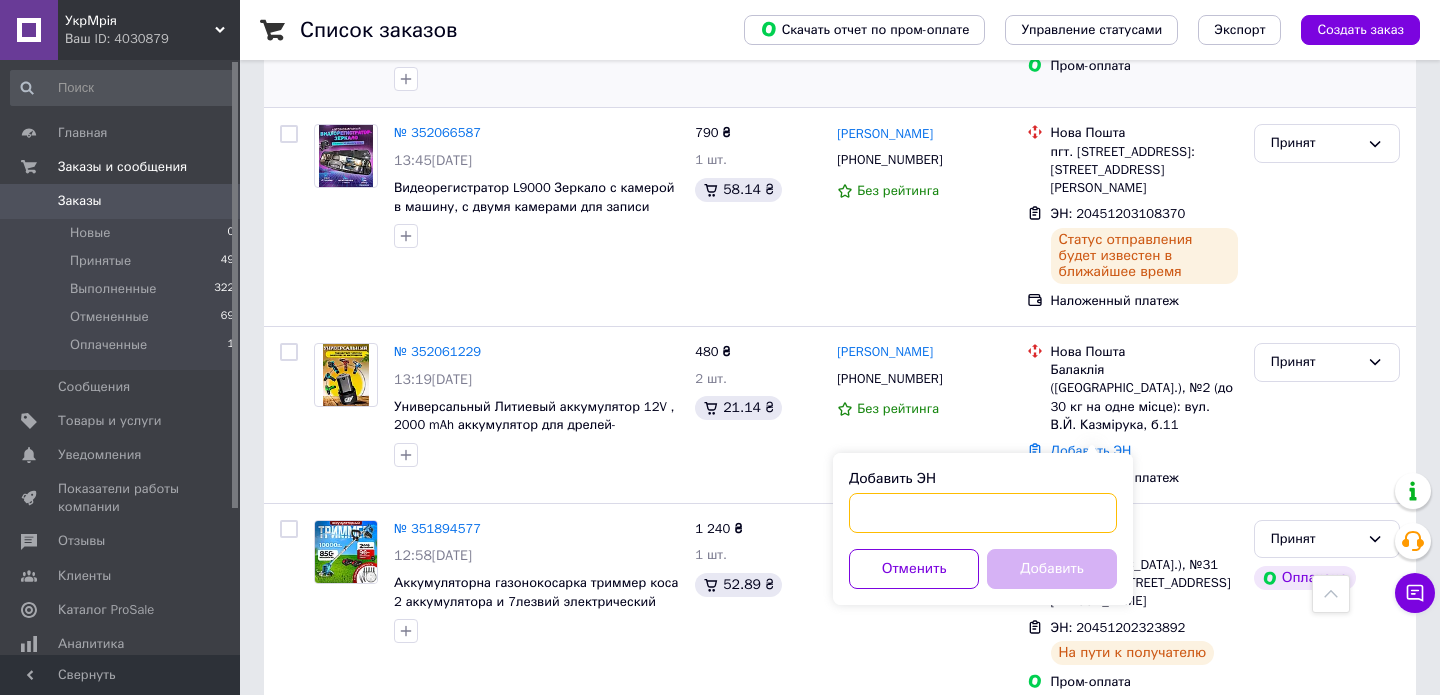 click on "Добавить ЭН" at bounding box center [983, 513] 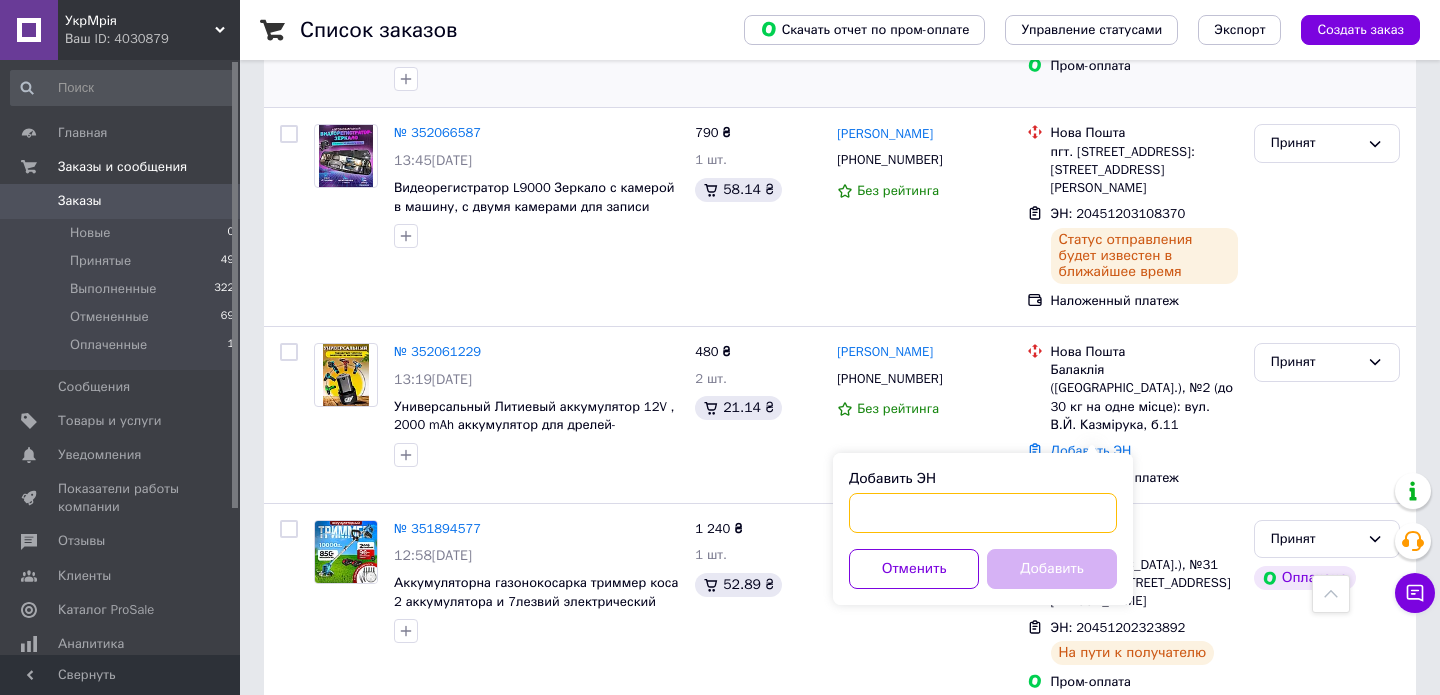 paste on "20451203110176" 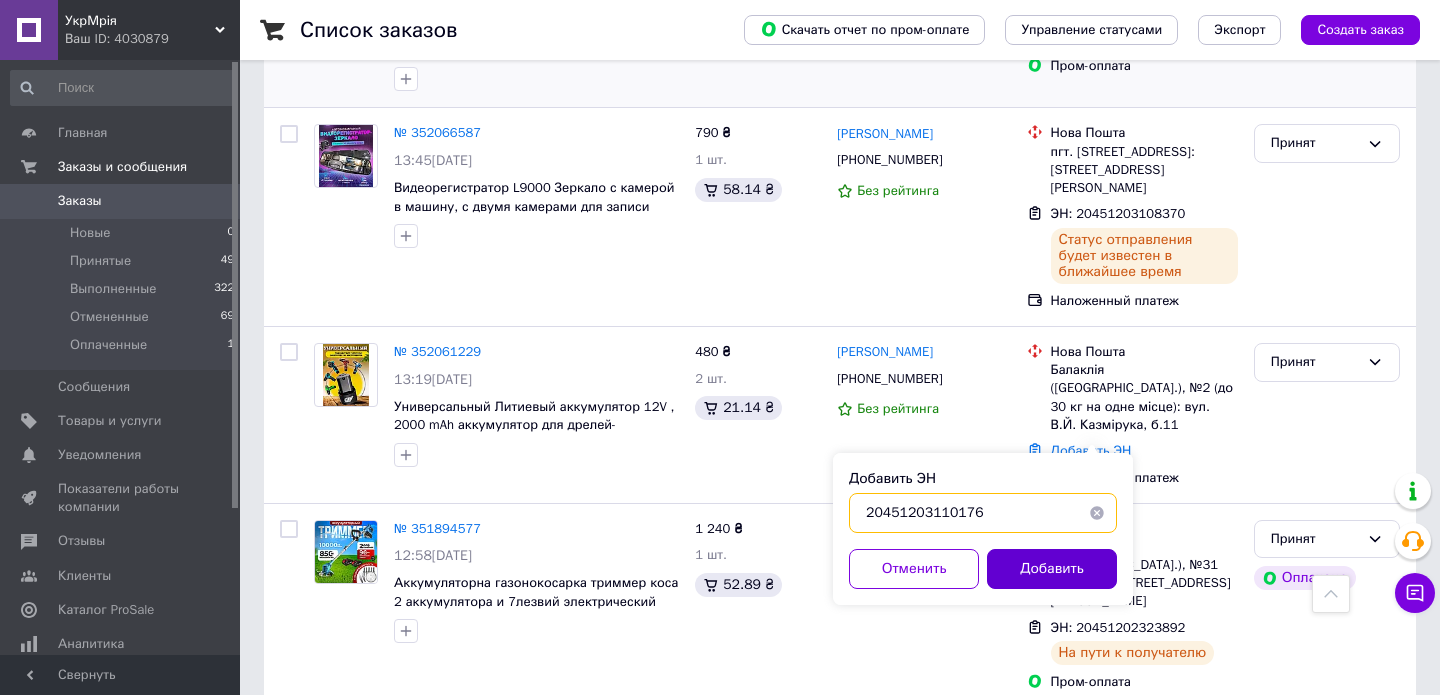 type on "20451203110176" 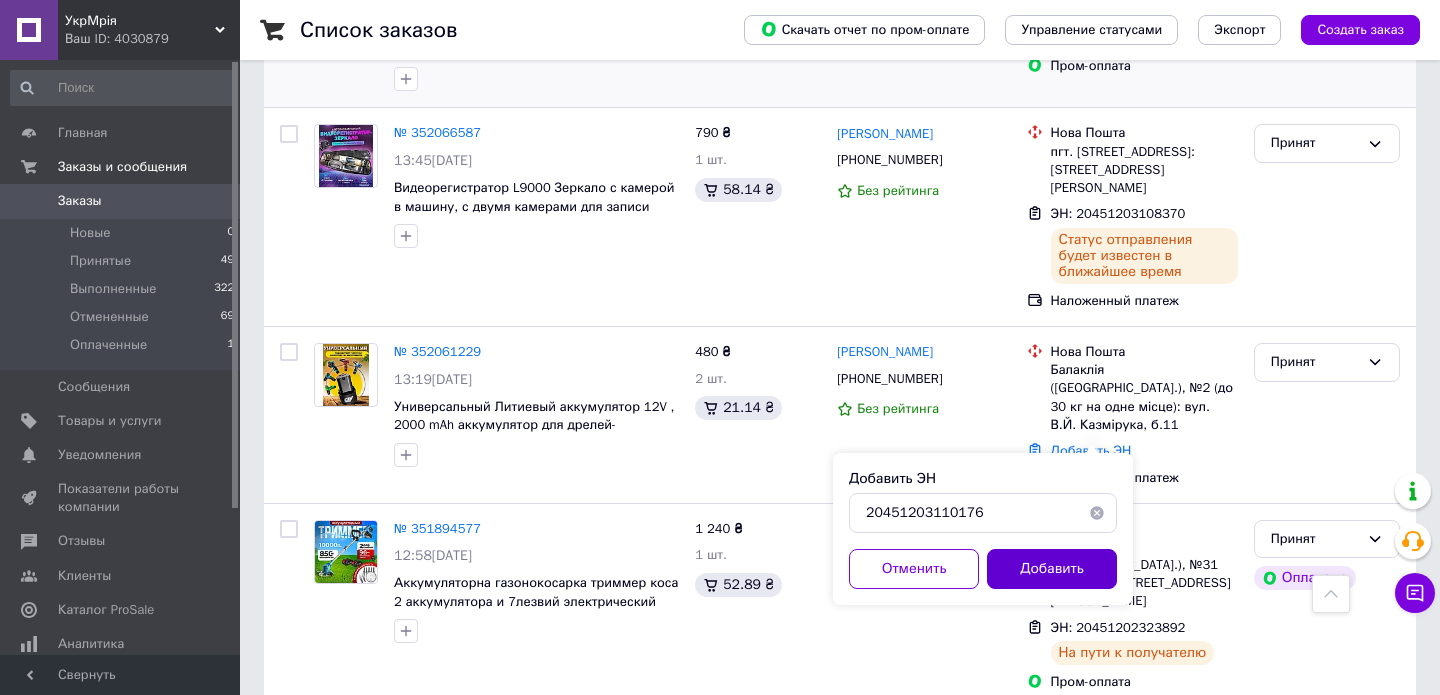 click on "Добавить" at bounding box center (1052, 569) 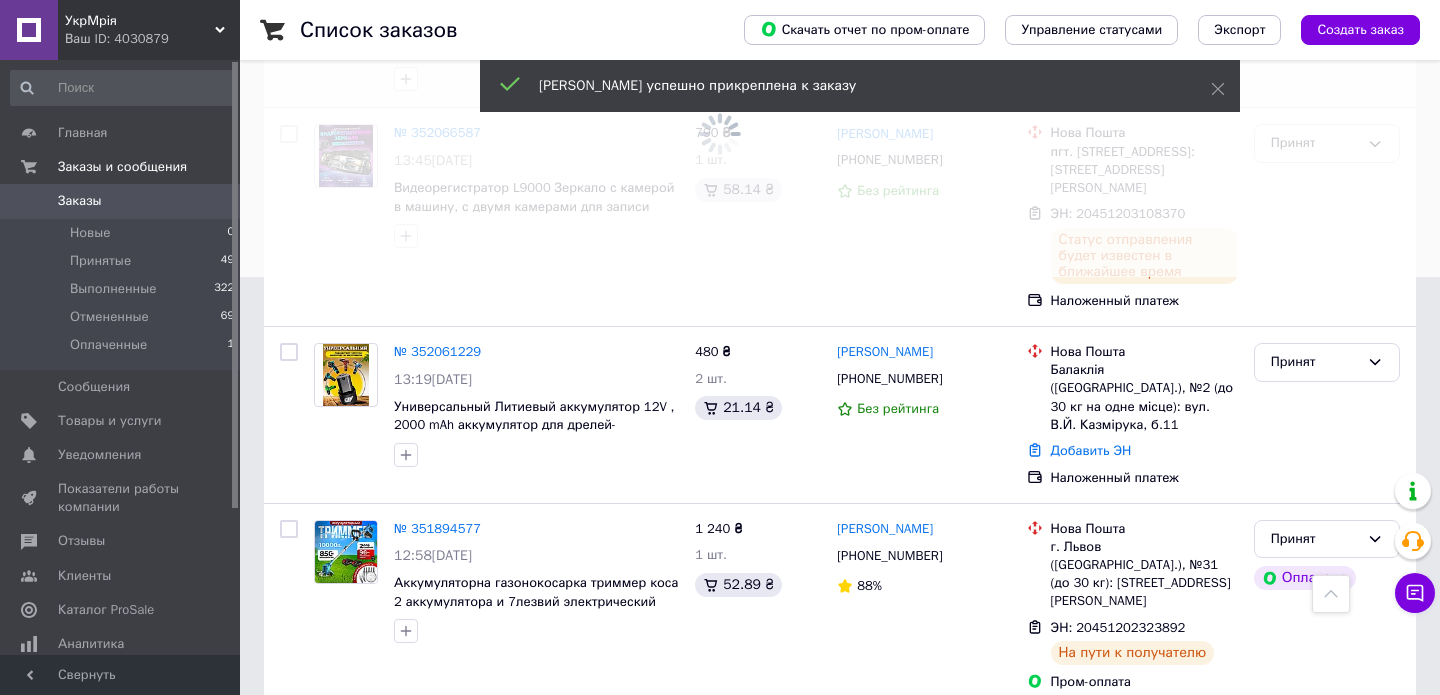 scroll, scrollTop: 207, scrollLeft: 0, axis: vertical 